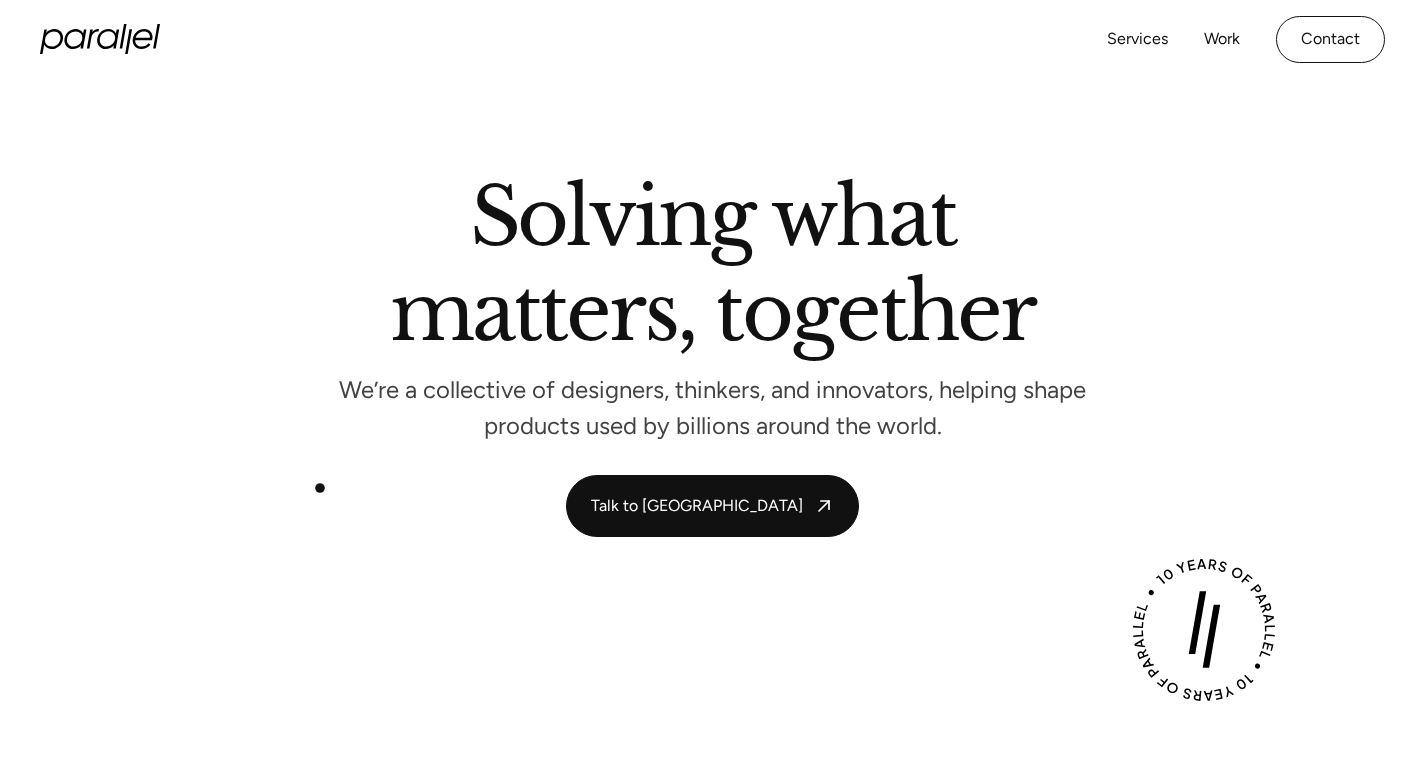 scroll, scrollTop: 0, scrollLeft: 0, axis: both 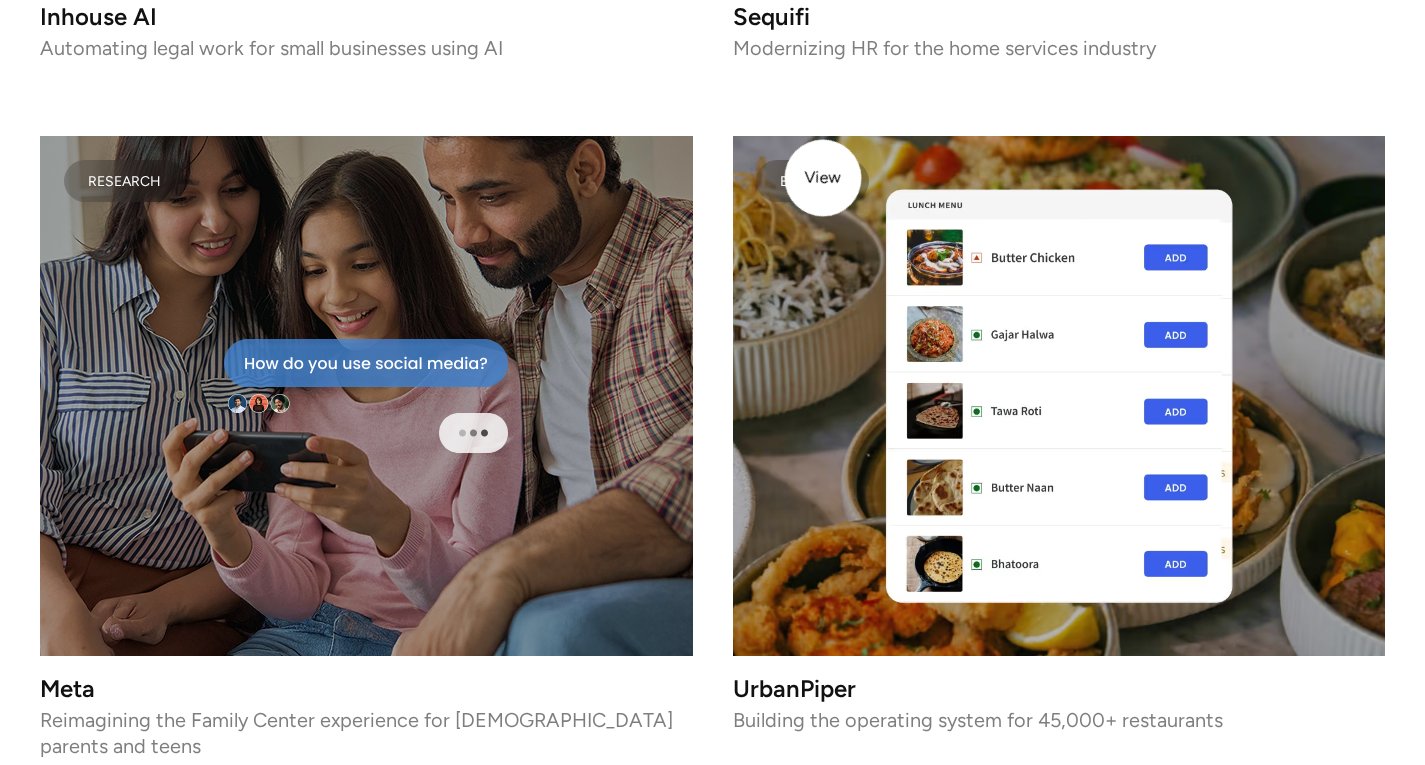 click on "B2B SAAS" at bounding box center (812, 181) 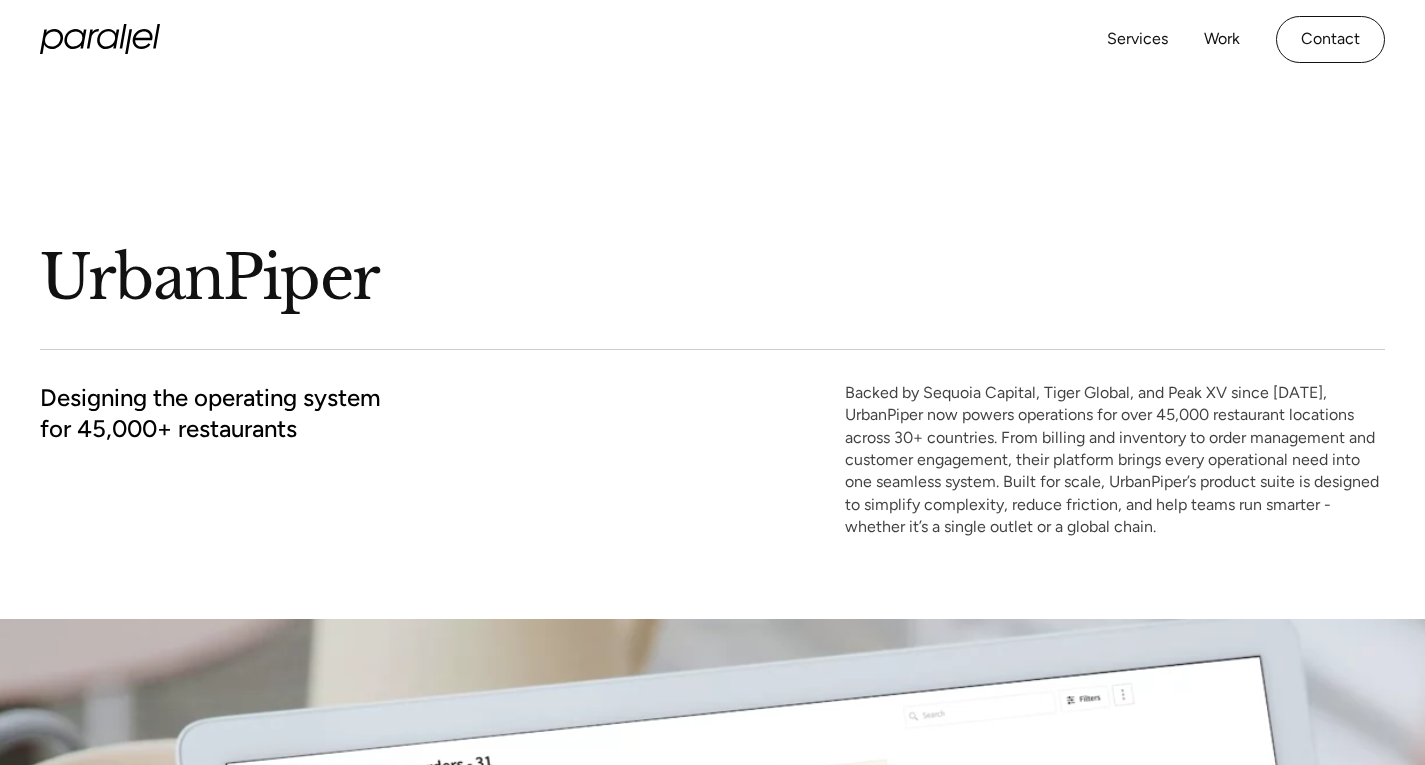 scroll, scrollTop: 0, scrollLeft: 0, axis: both 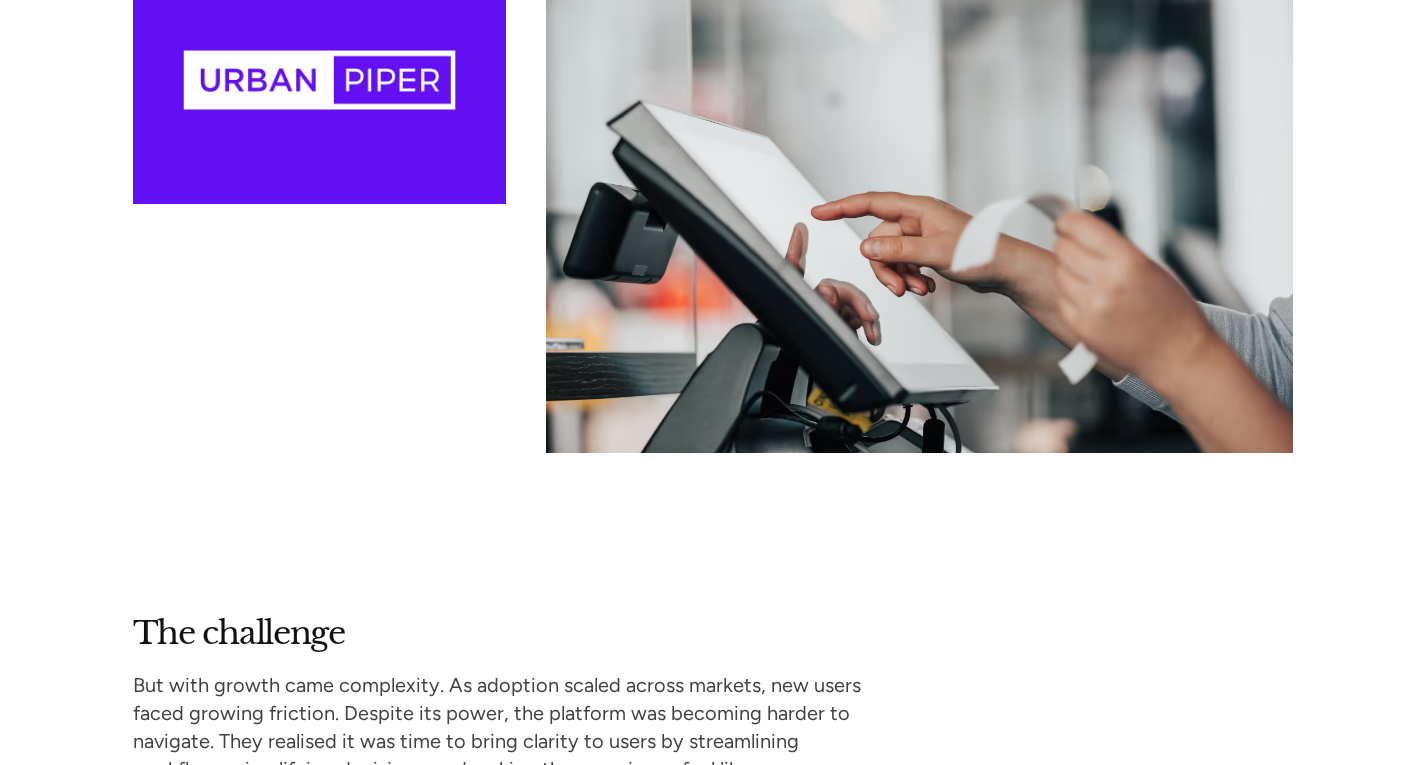 click at bounding box center (319, 79) 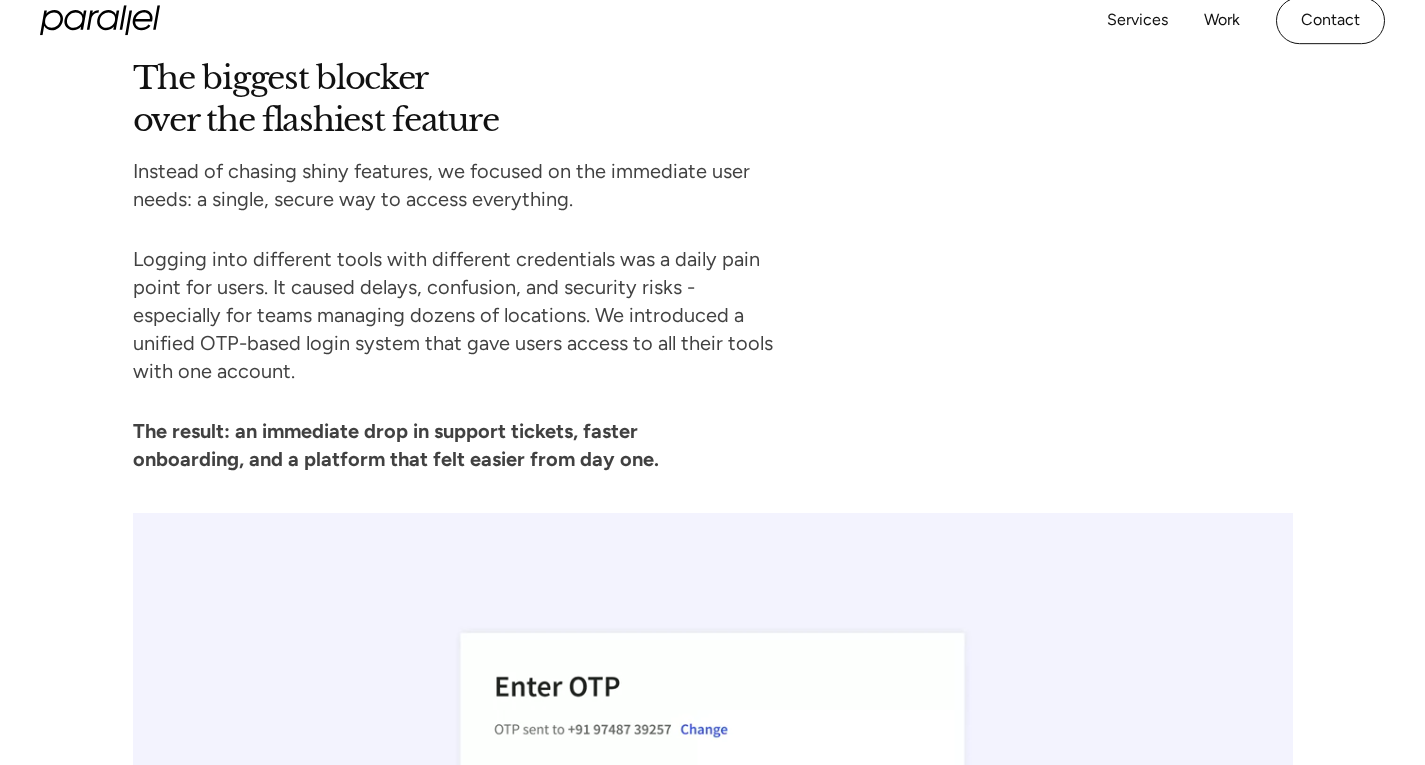 scroll, scrollTop: 5527, scrollLeft: 0, axis: vertical 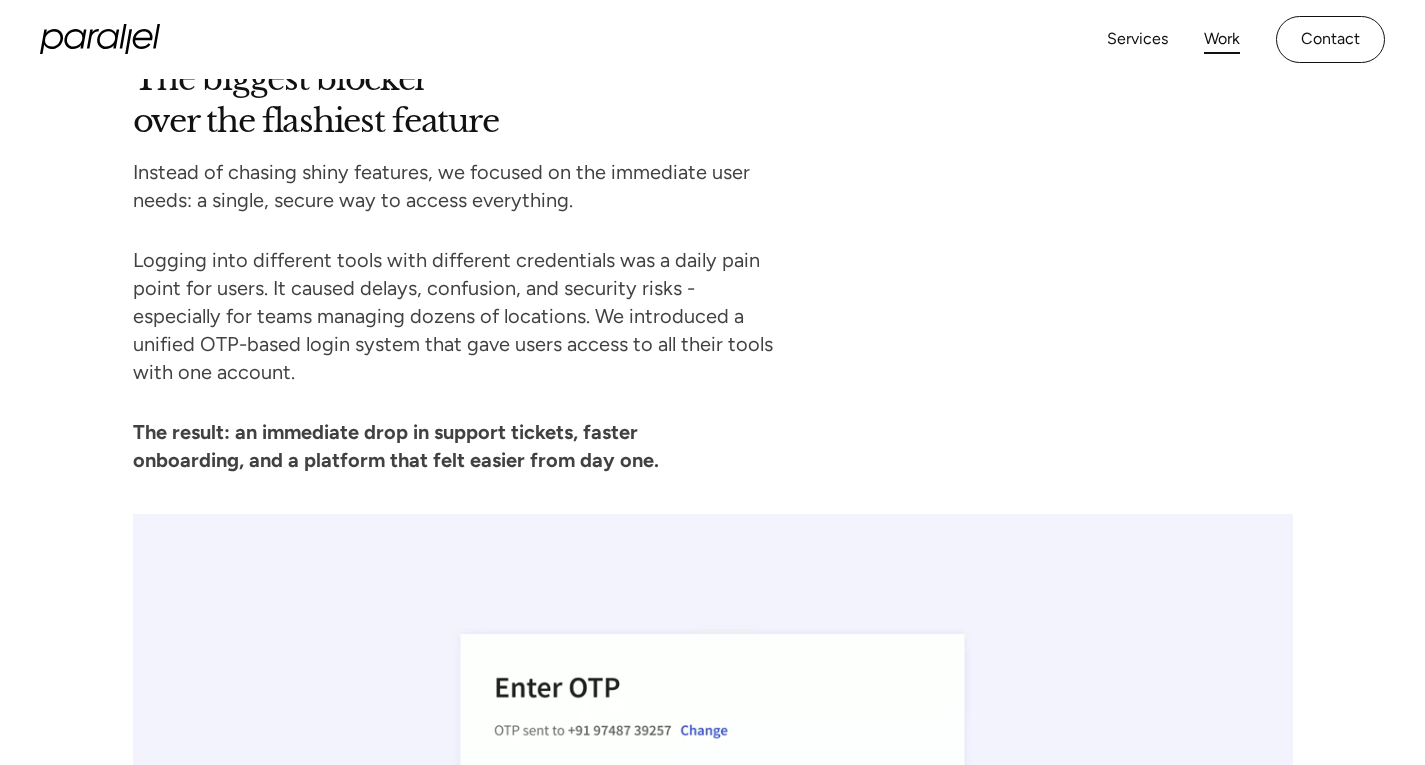 click on "Work" at bounding box center [1222, 39] 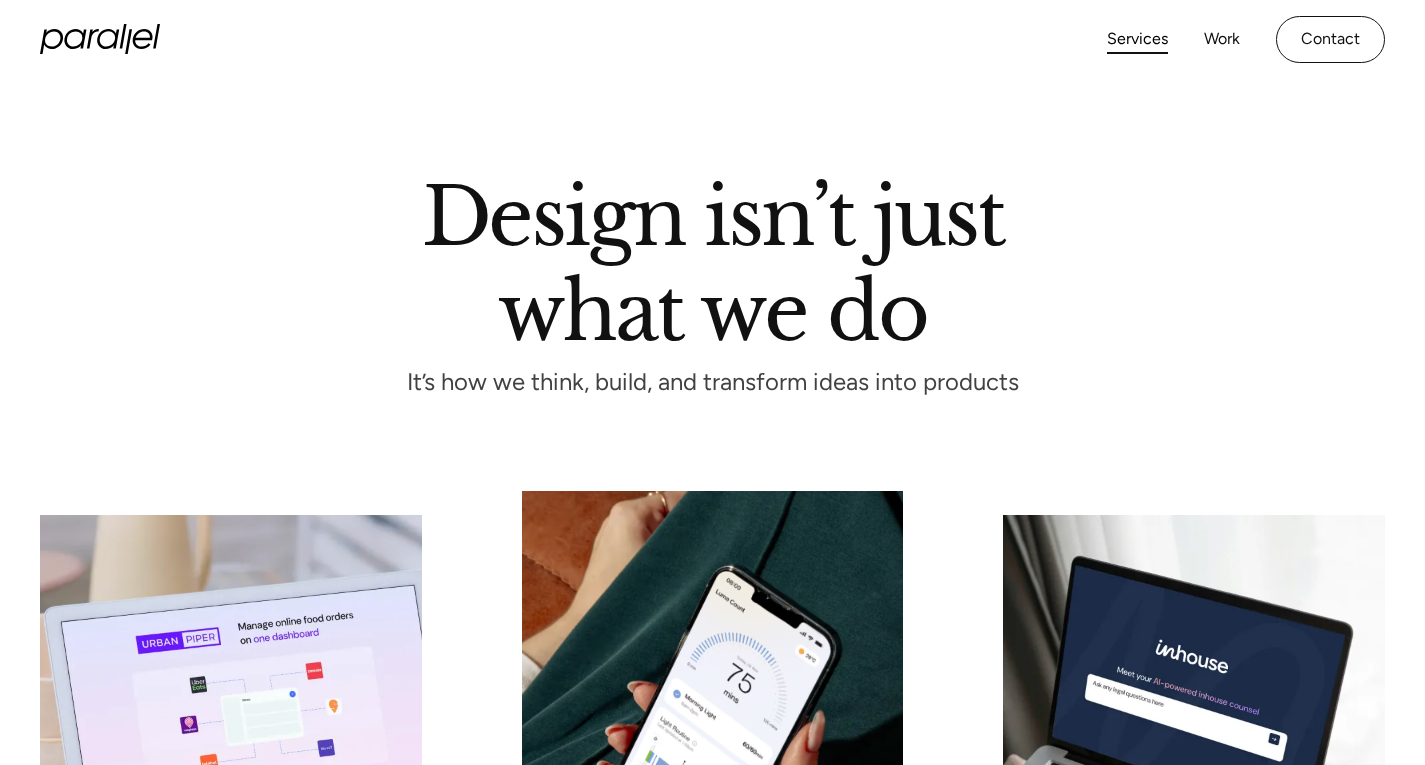 scroll, scrollTop: 0, scrollLeft: 0, axis: both 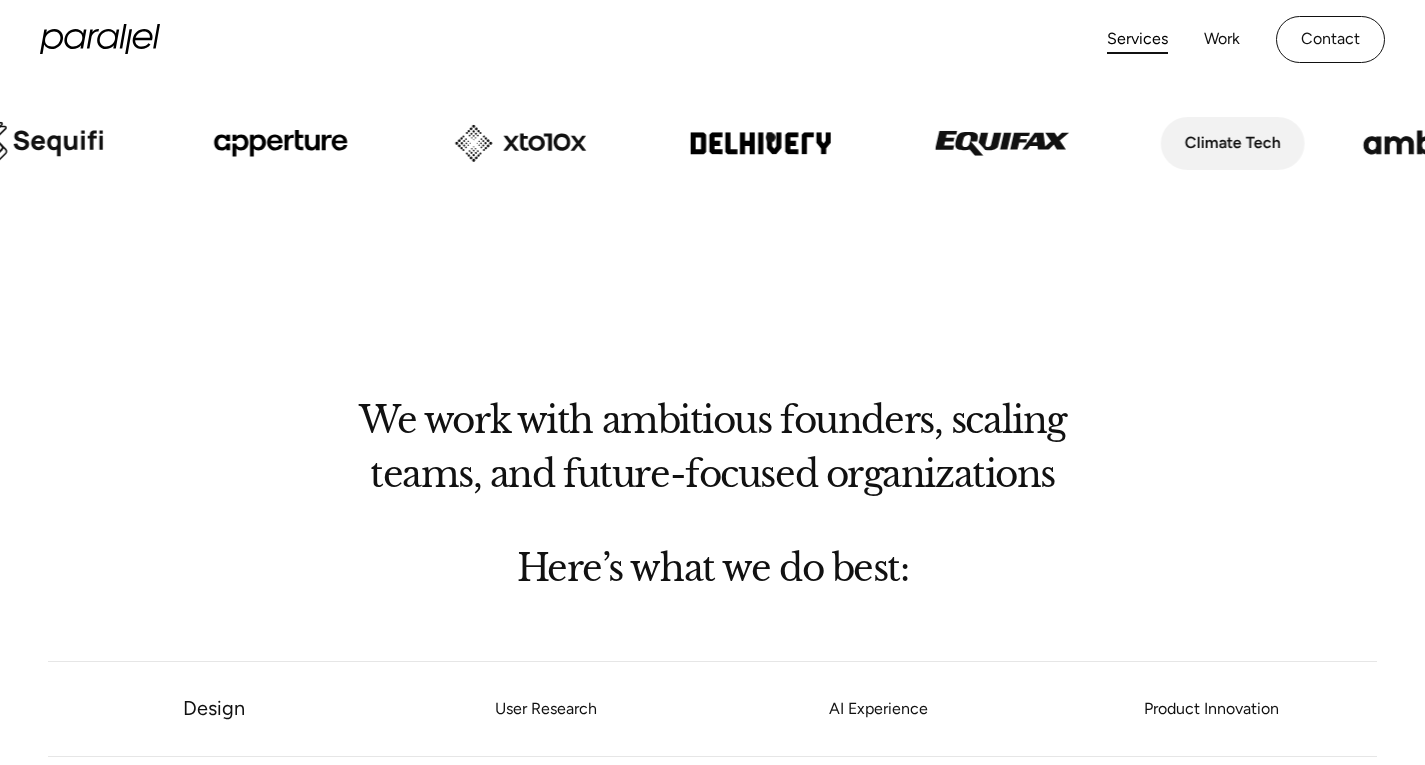 click at bounding box center [761, 143] 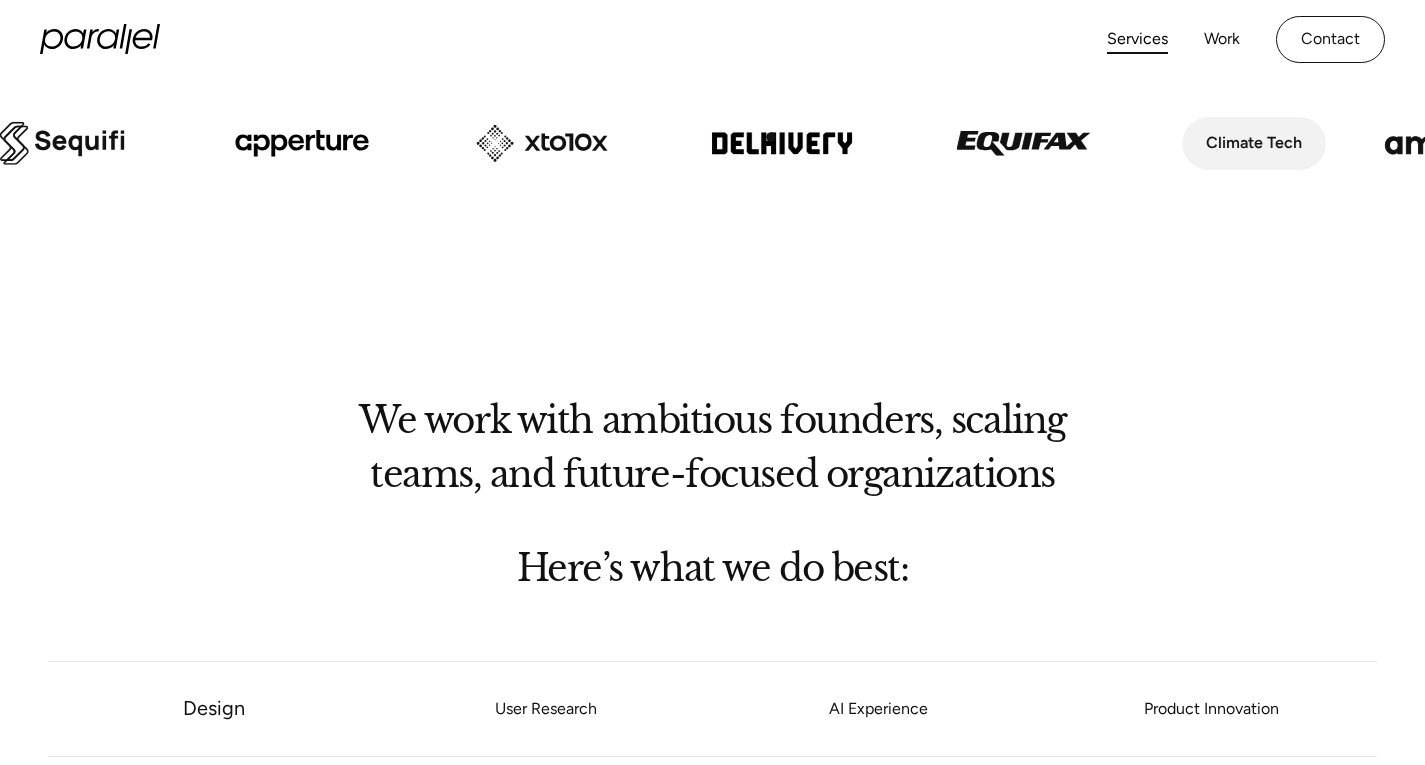 click at bounding box center (782, 143) 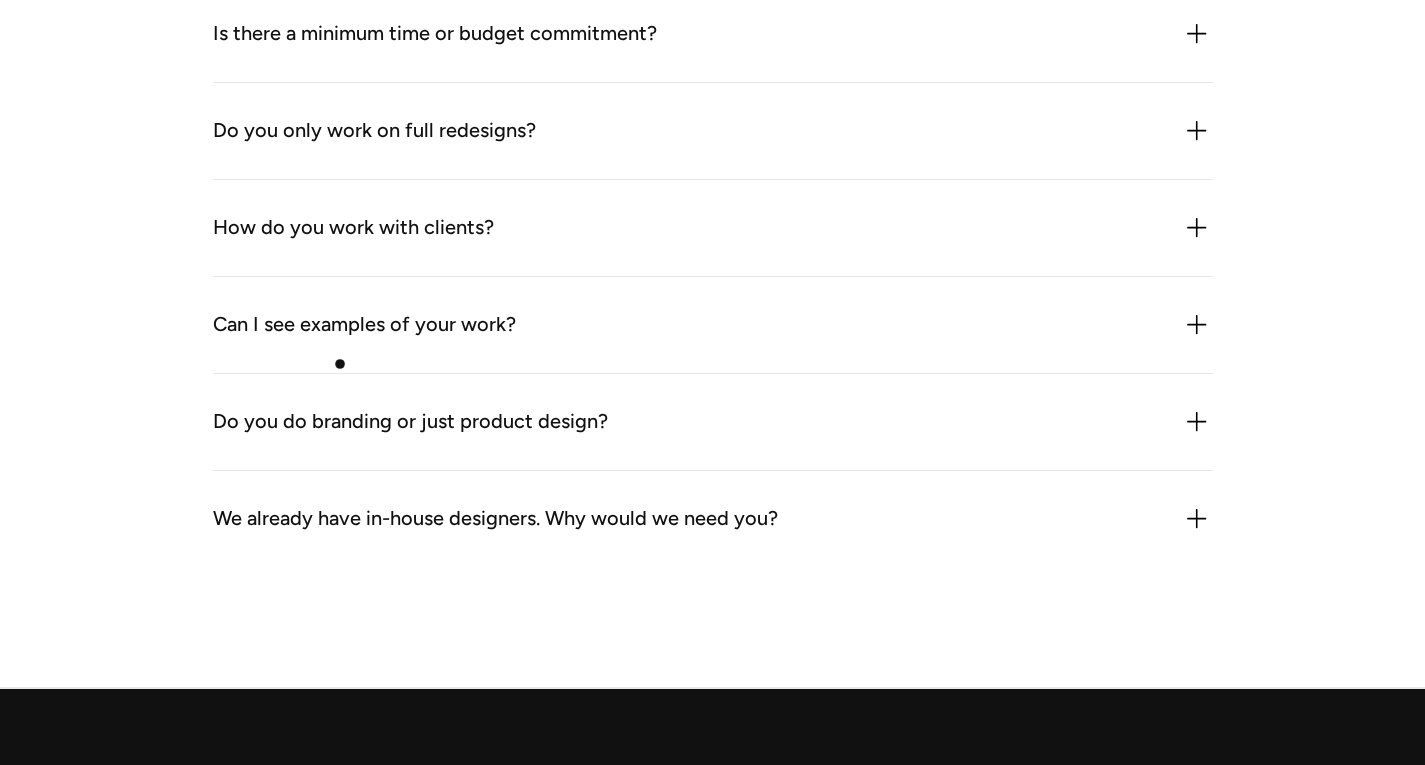 scroll, scrollTop: 5875, scrollLeft: 0, axis: vertical 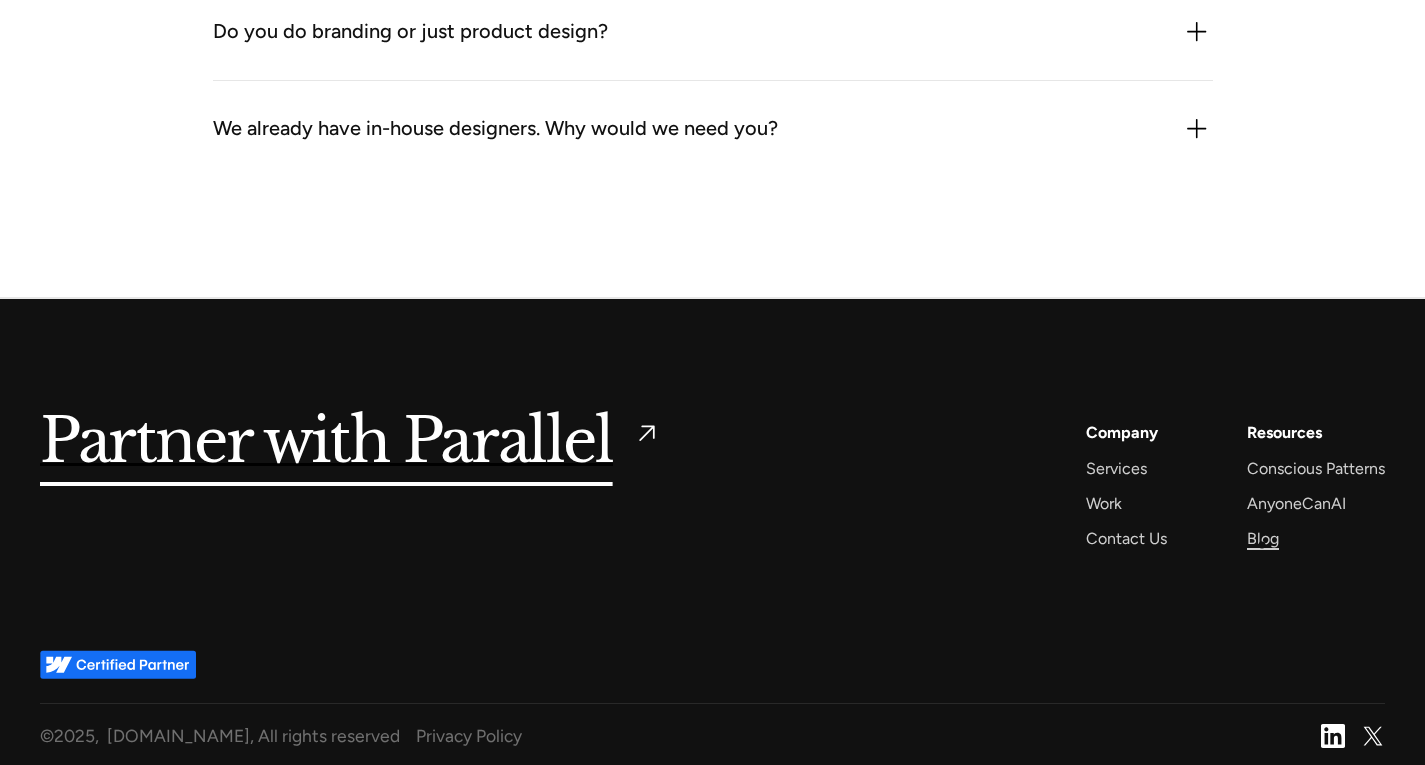 click on "Blog" at bounding box center (1263, 538) 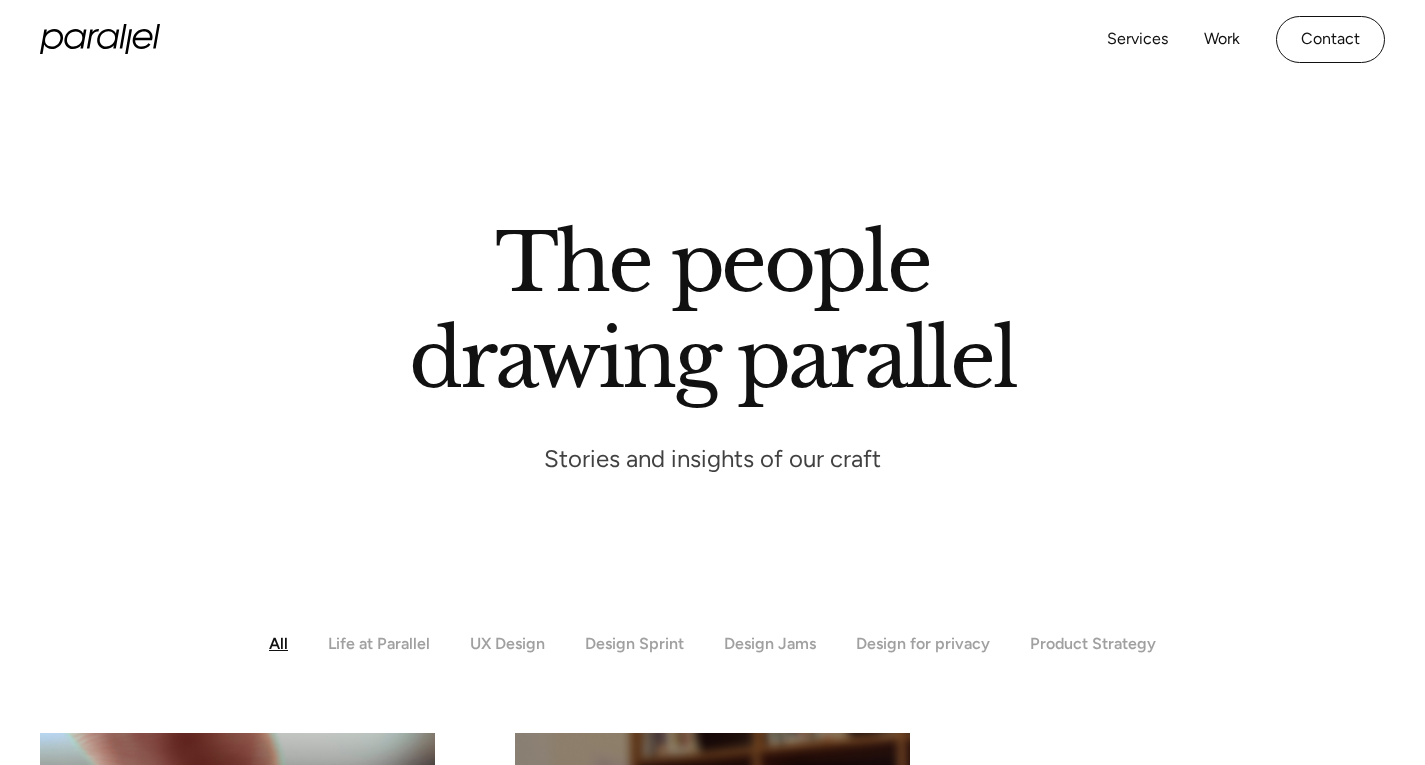 scroll, scrollTop: 0, scrollLeft: 0, axis: both 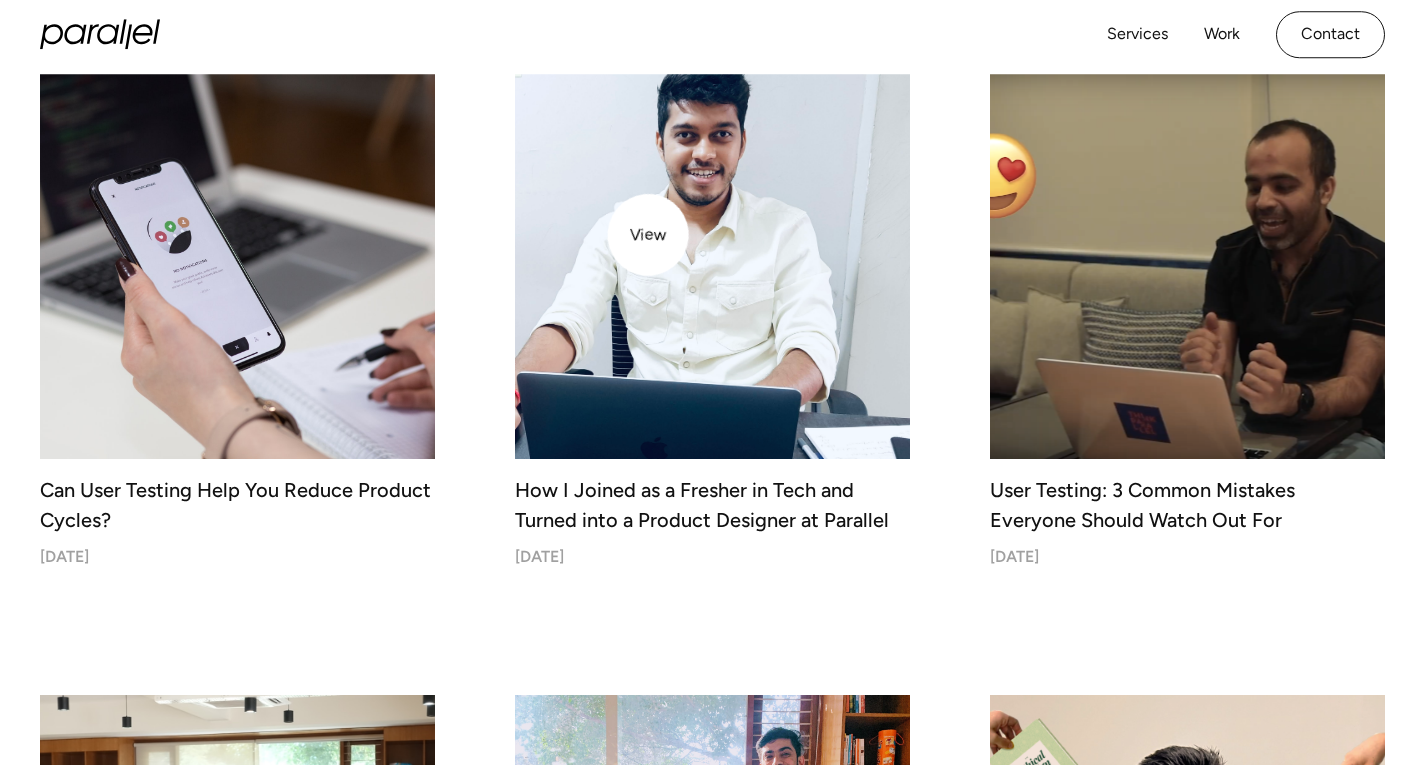 click at bounding box center (712, 261) 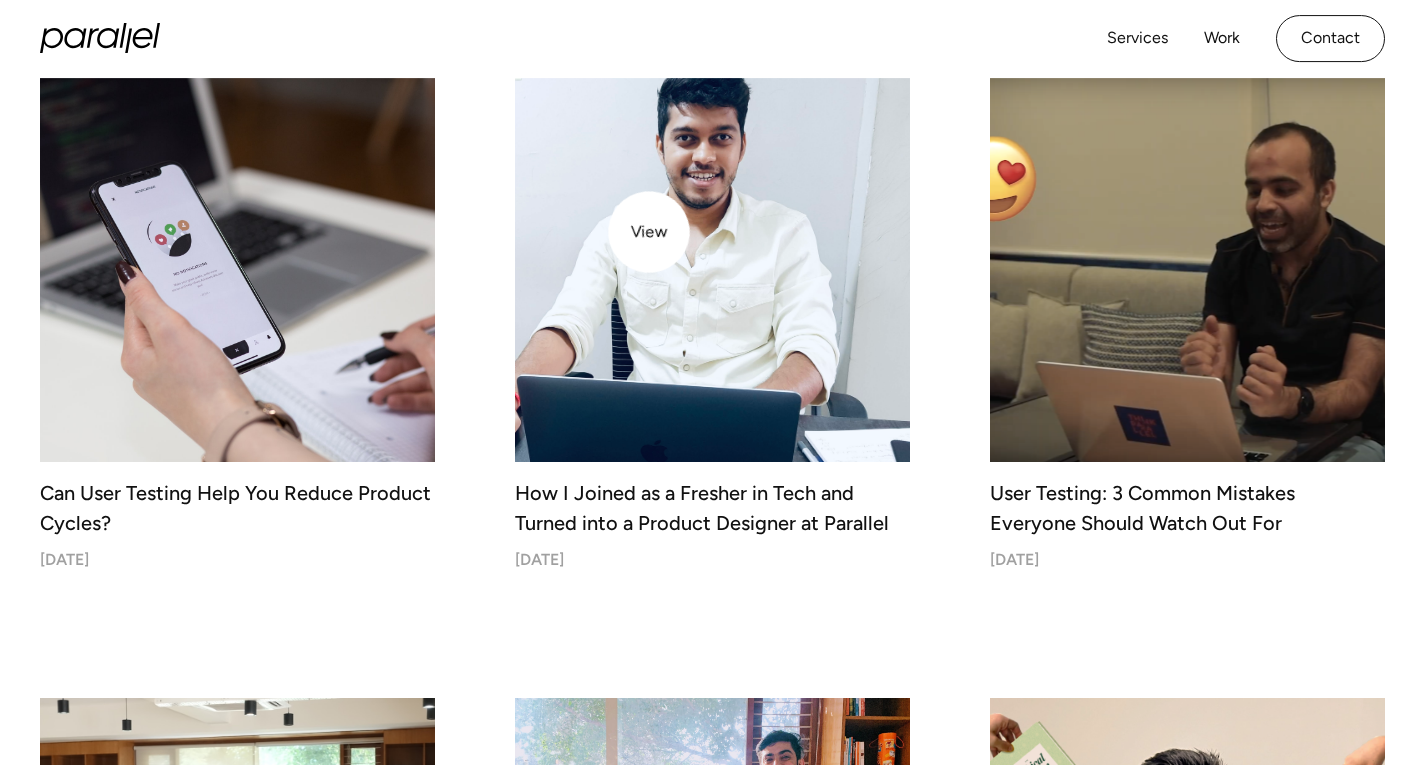 scroll, scrollTop: 2589, scrollLeft: 0, axis: vertical 